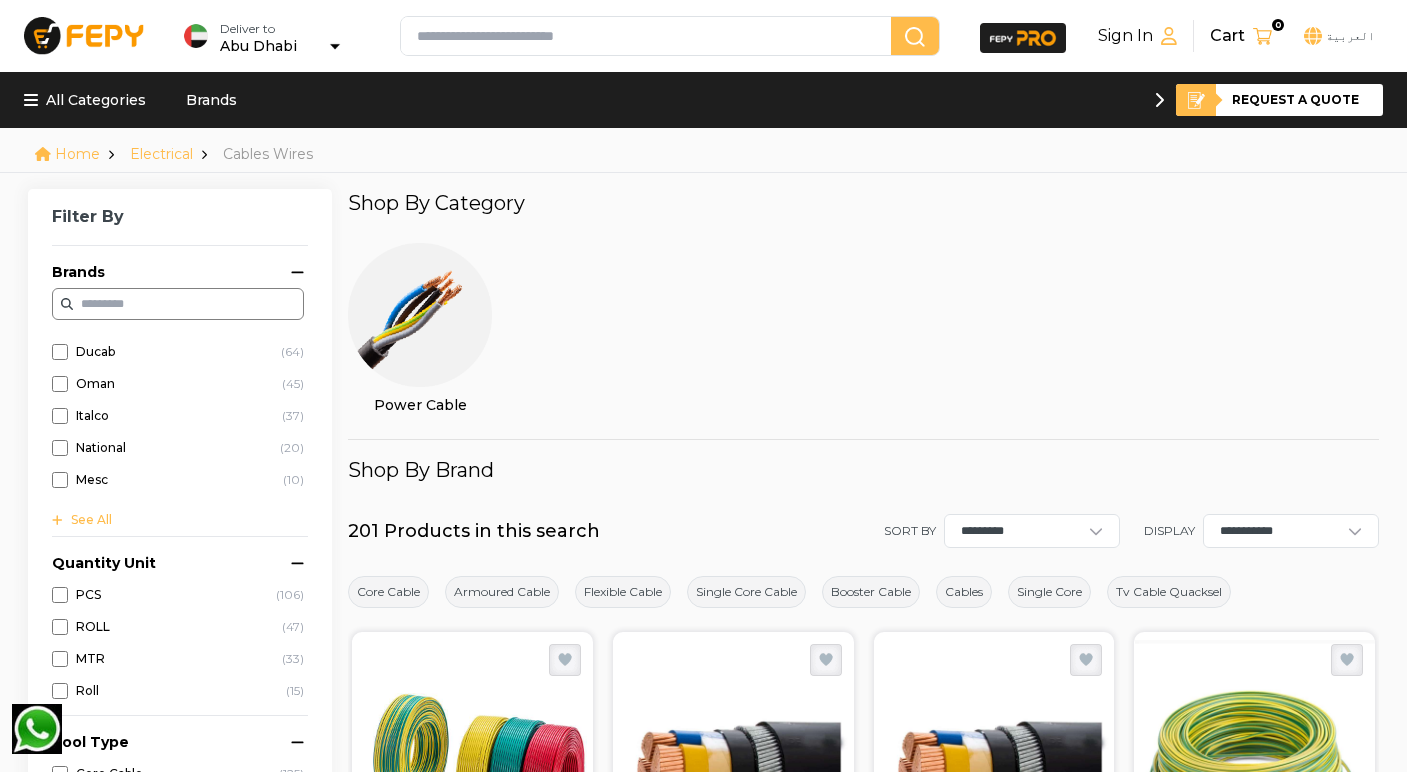 scroll, scrollTop: 324, scrollLeft: 0, axis: vertical 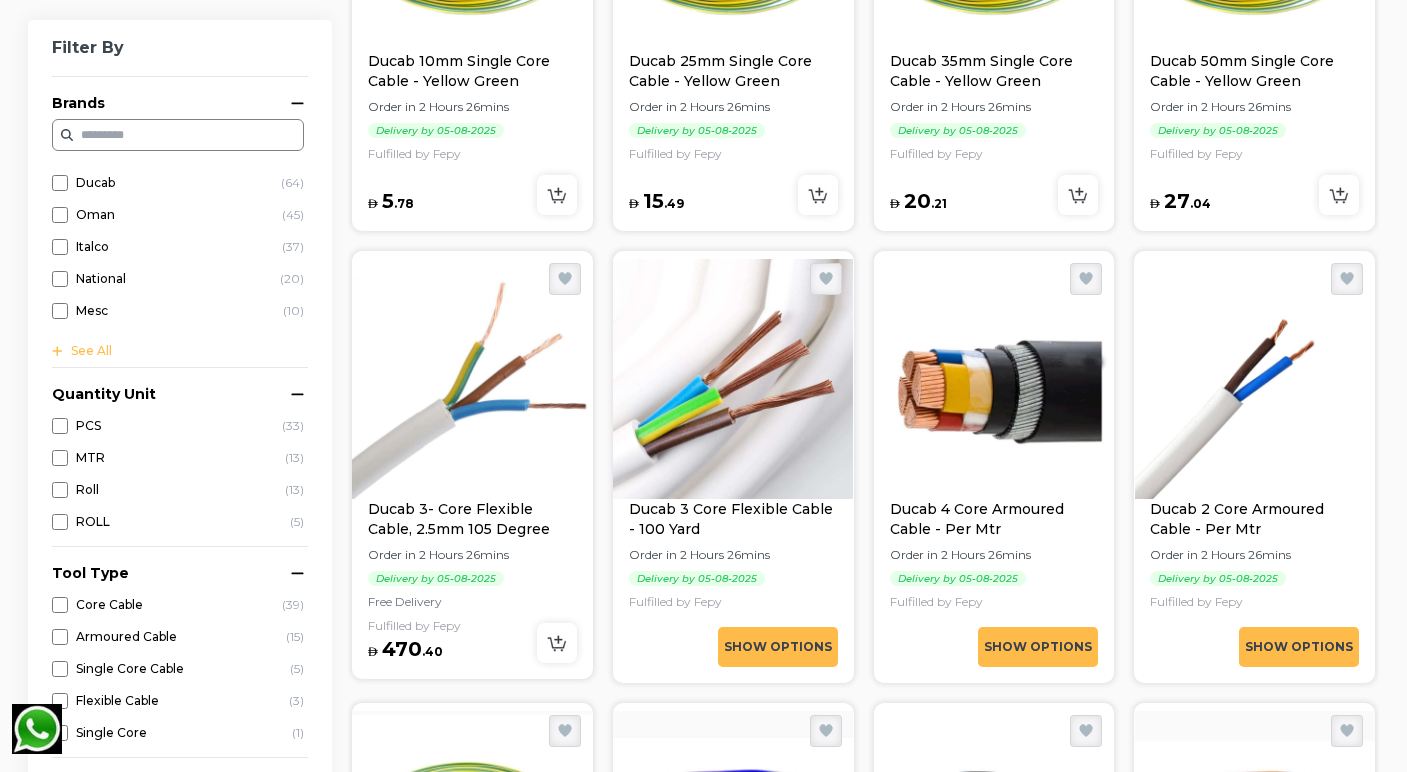 click at bounding box center (472, 379) 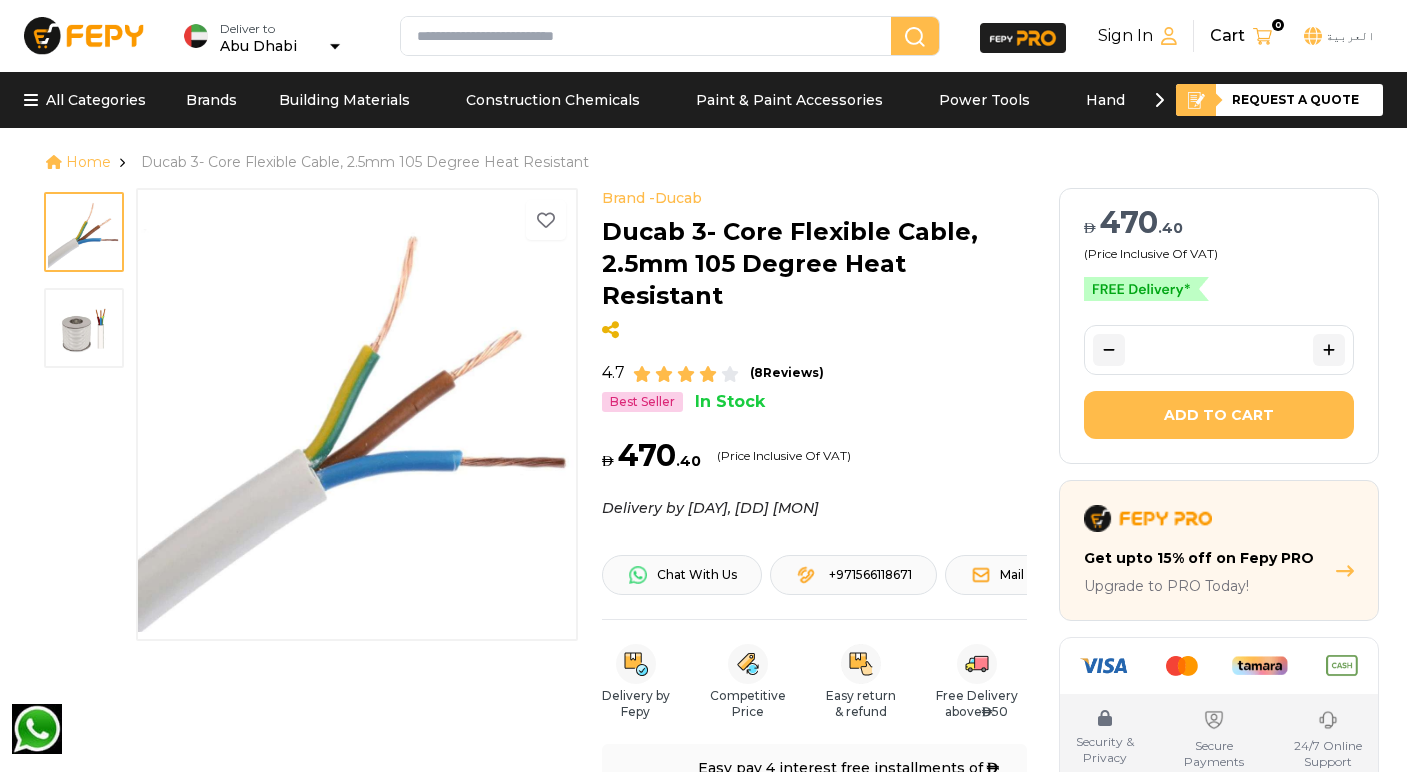 scroll, scrollTop: 0, scrollLeft: 0, axis: both 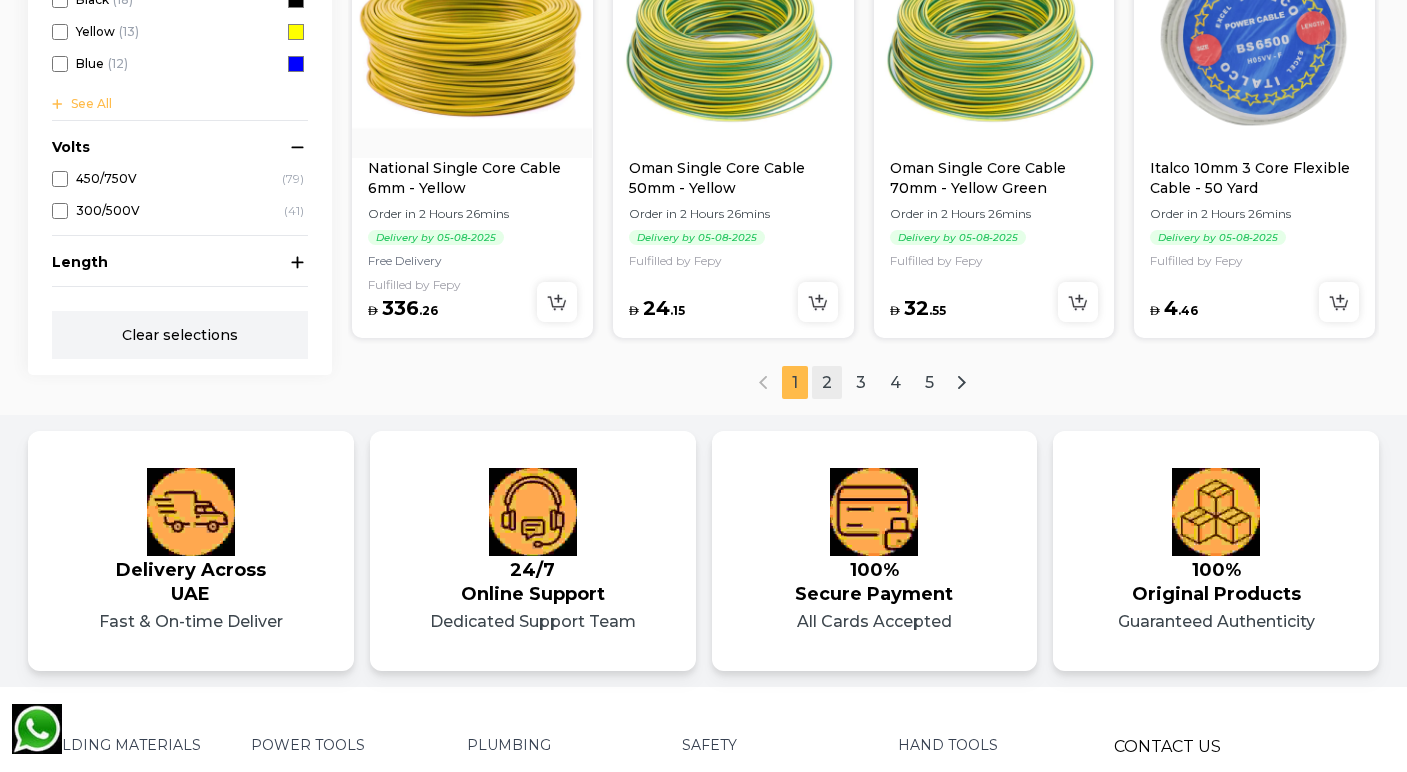 click on "2" at bounding box center (827, 382) 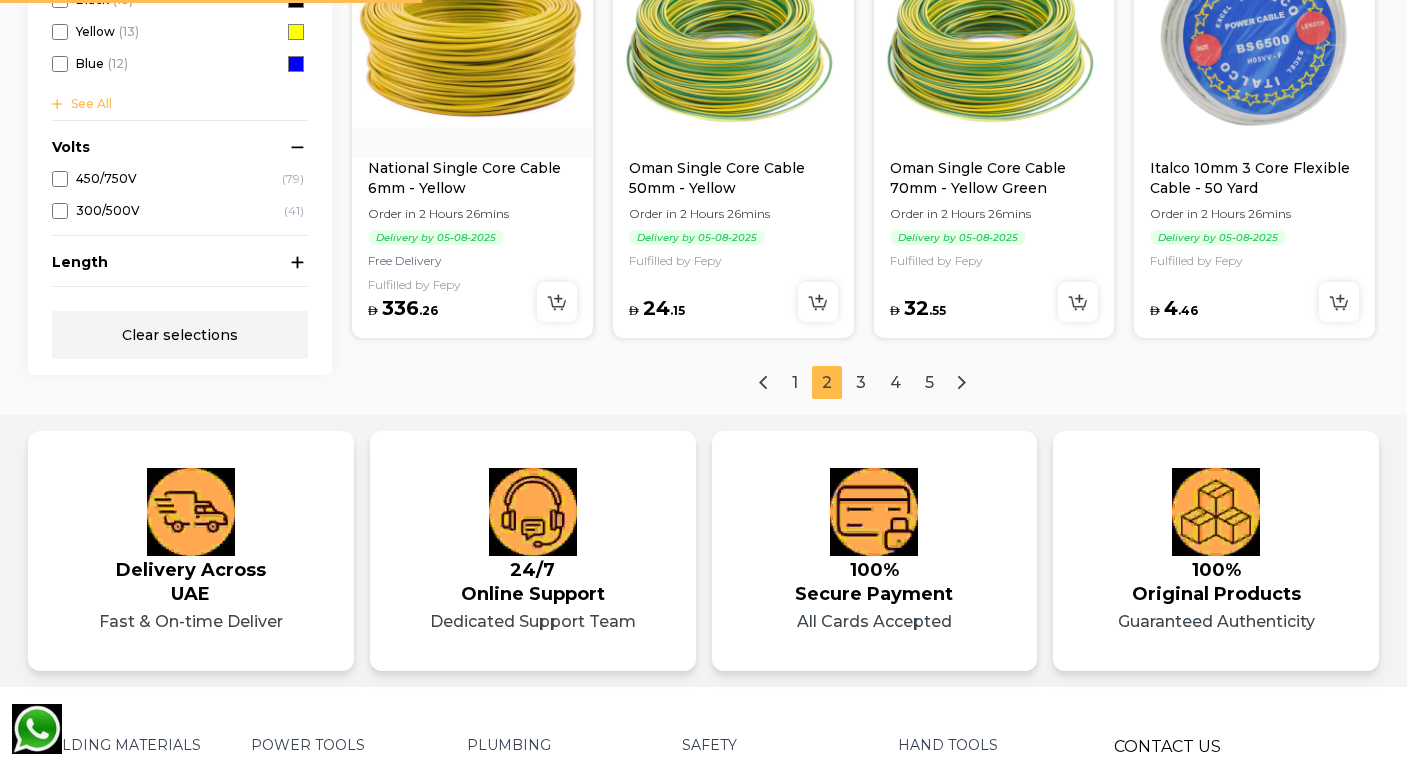 scroll, scrollTop: 128, scrollLeft: 0, axis: vertical 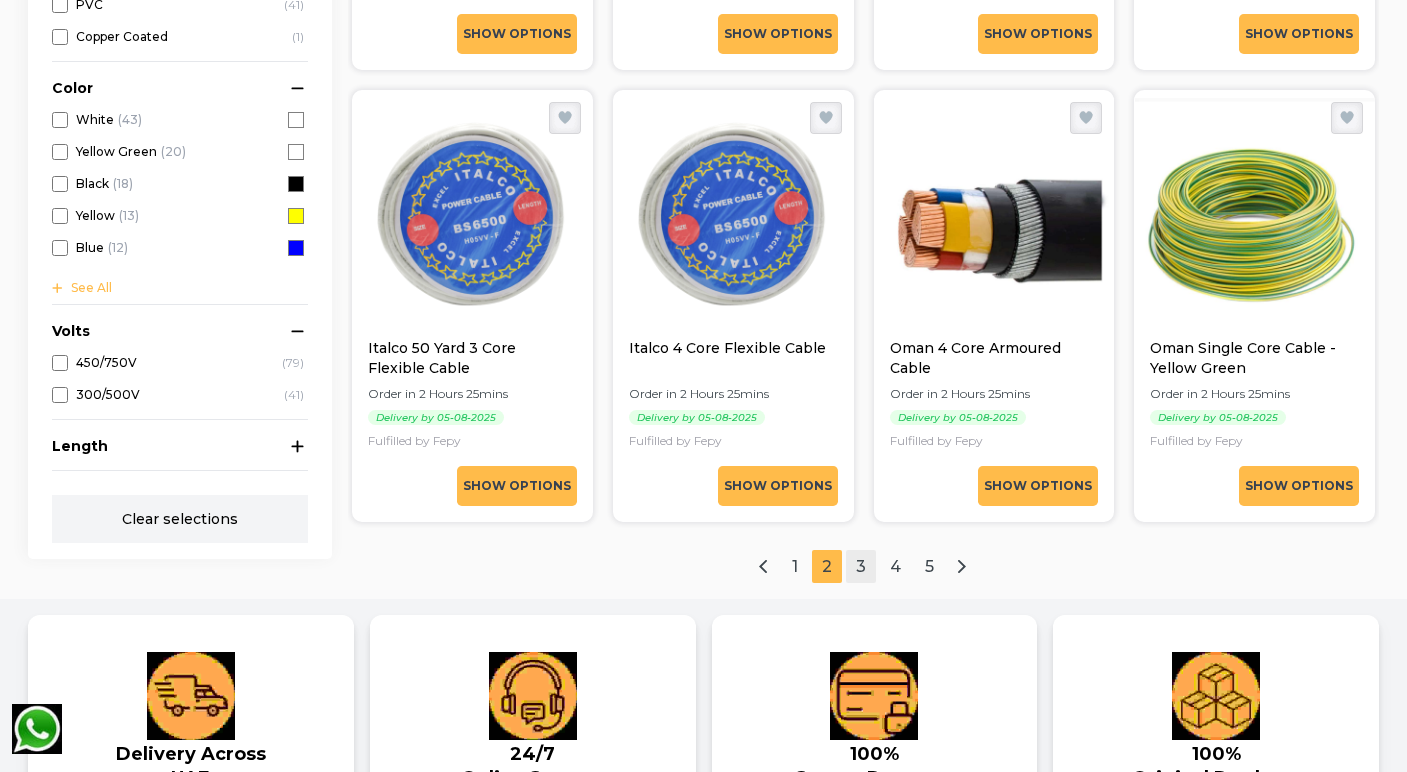 click on "3" at bounding box center [861, 566] 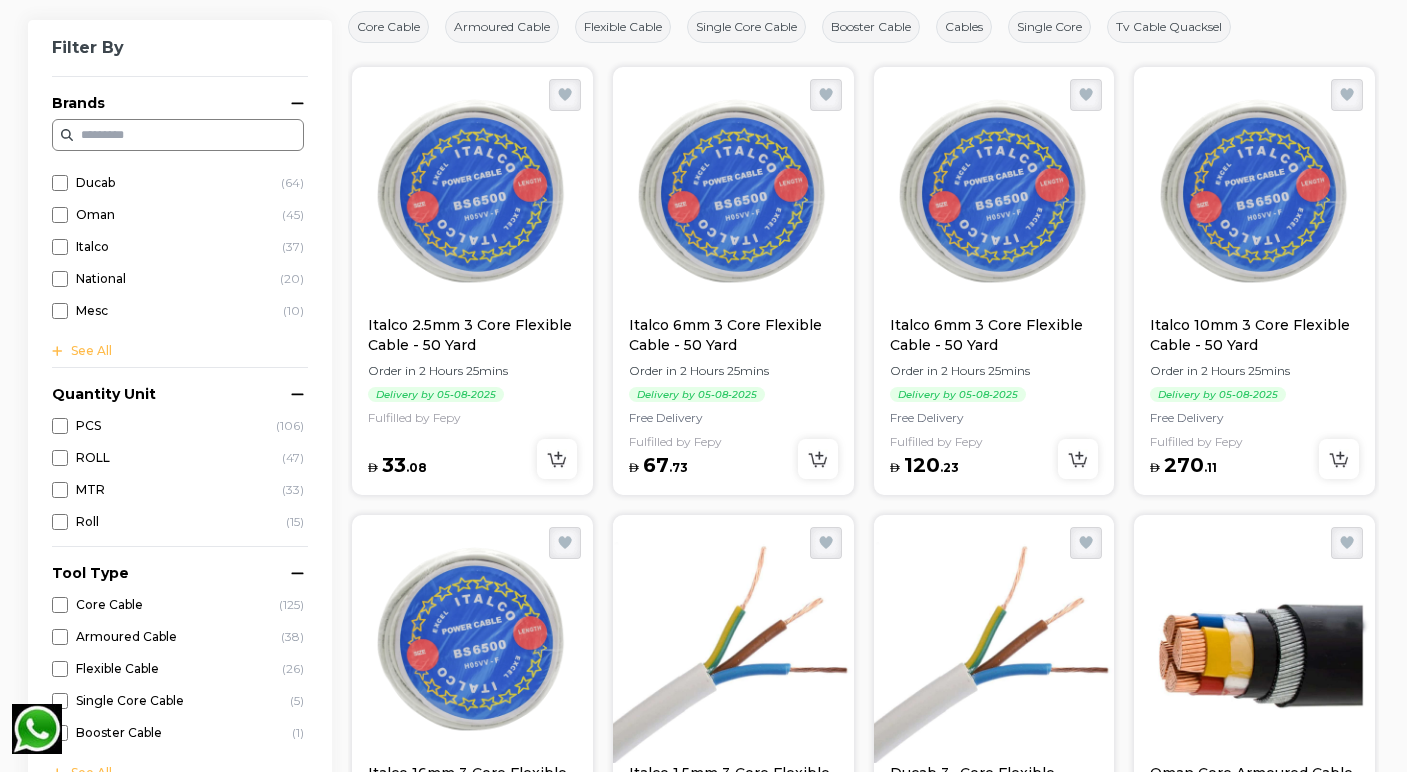 scroll, scrollTop: 128, scrollLeft: 0, axis: vertical 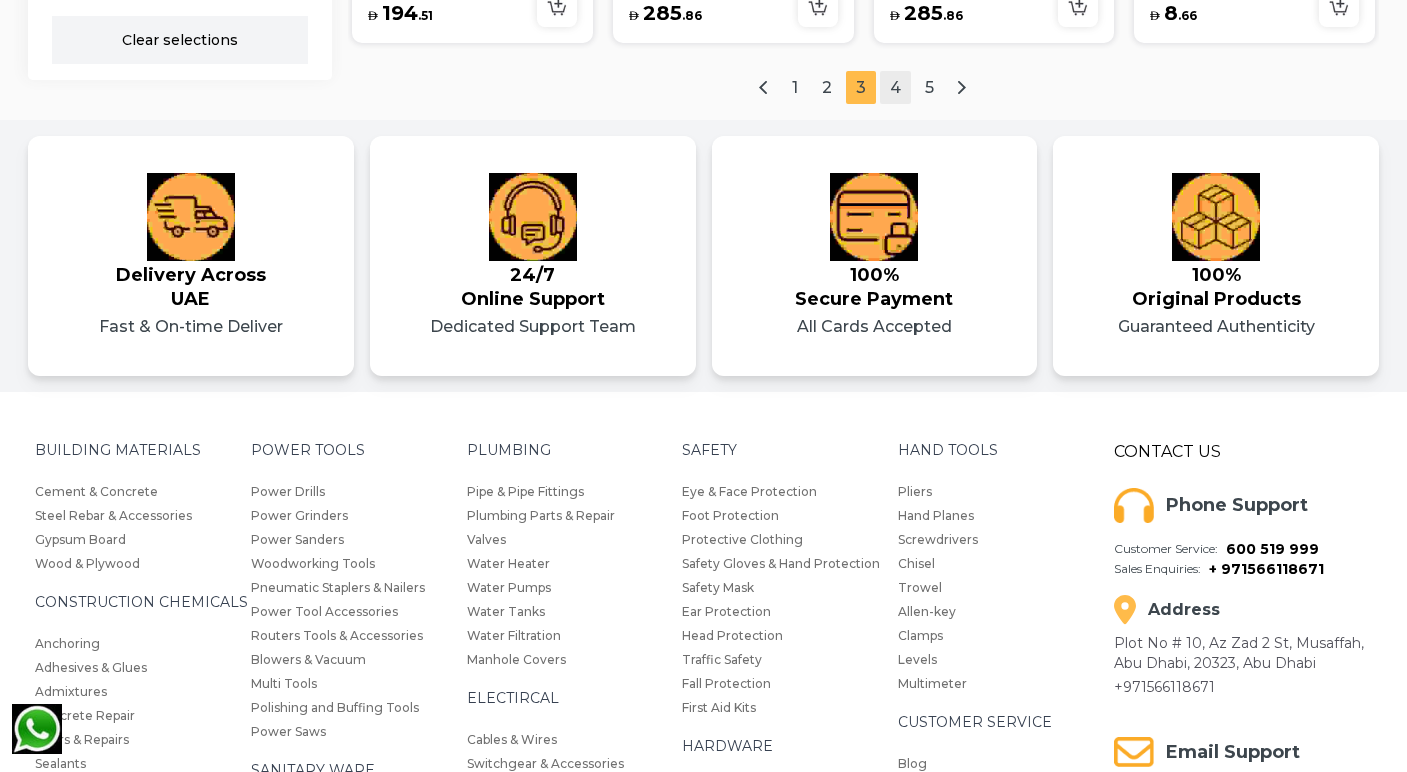 click on "4" at bounding box center [895, 87] 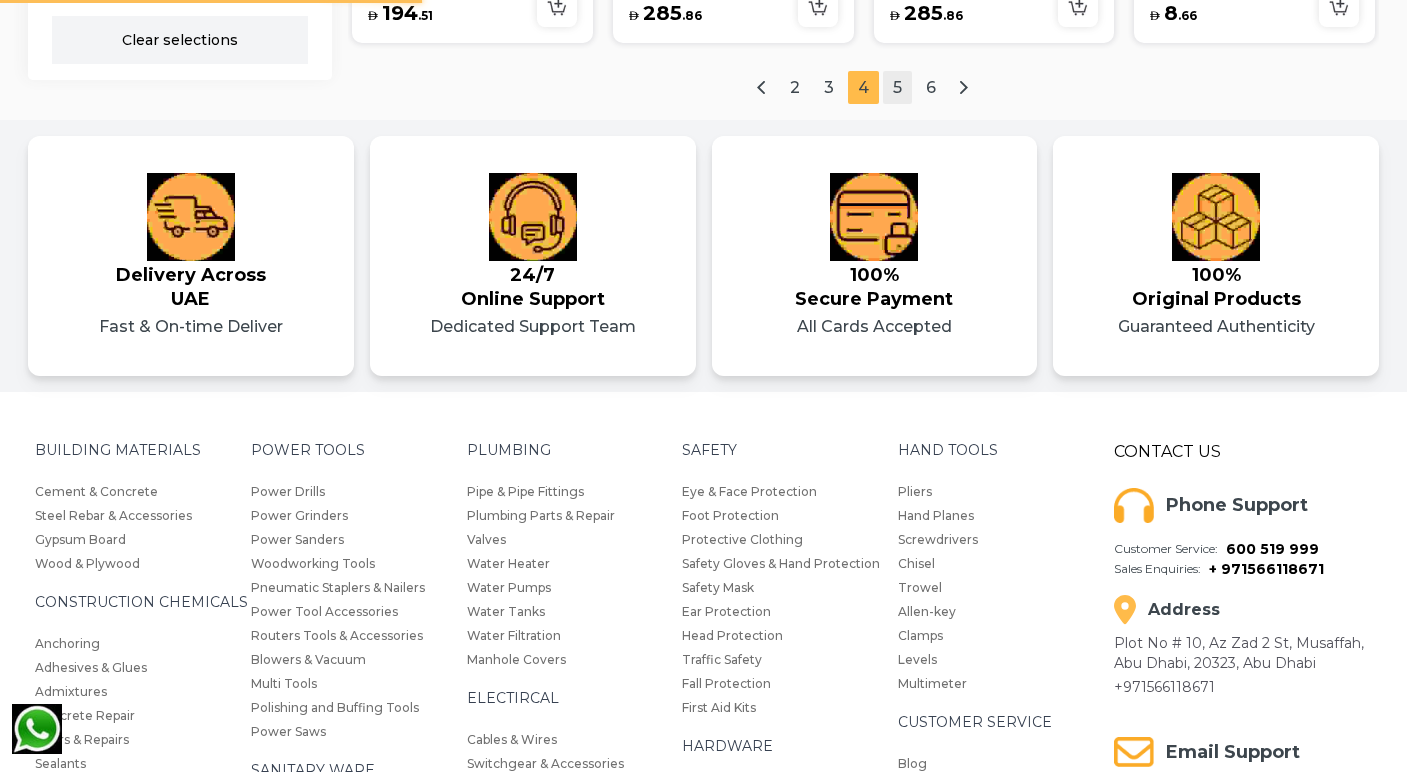 scroll, scrollTop: 128, scrollLeft: 0, axis: vertical 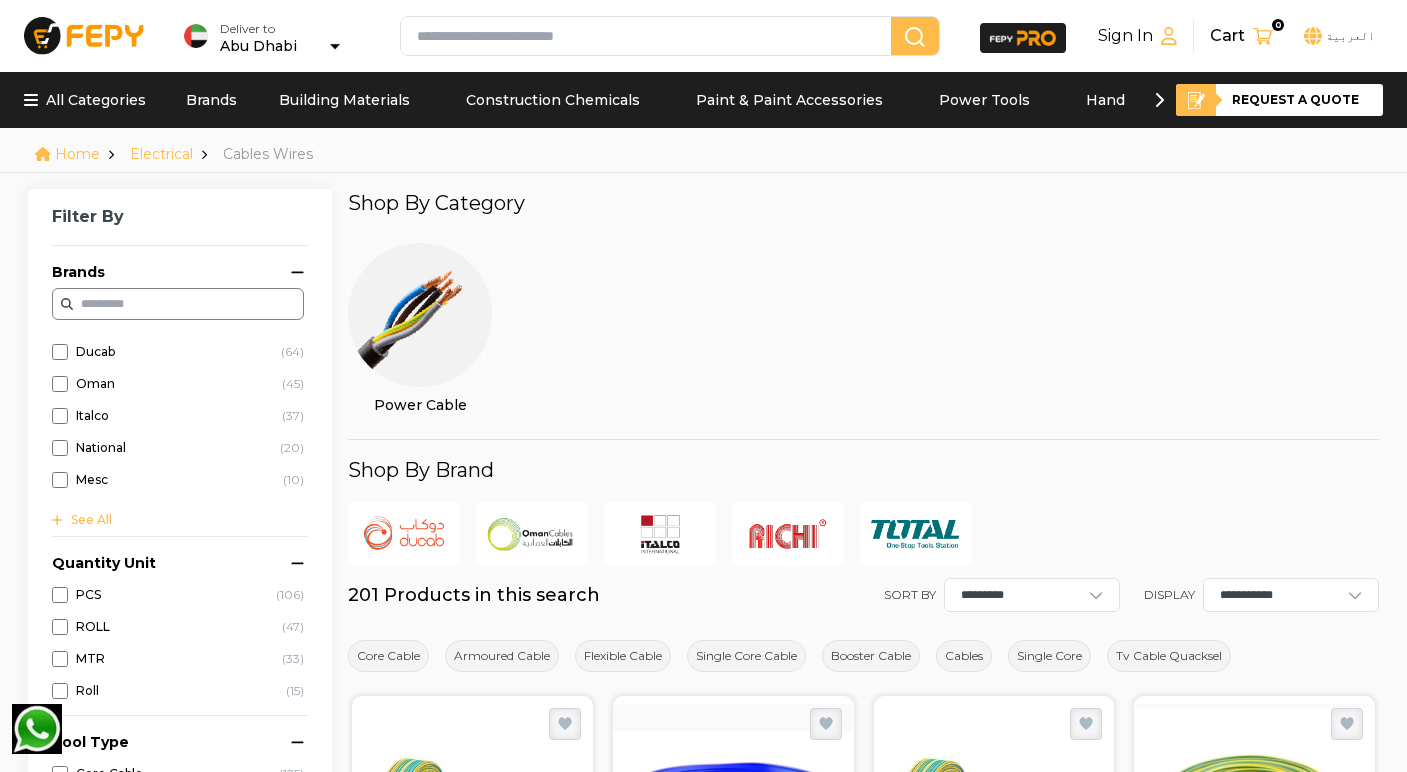 click at bounding box center (335, 46) 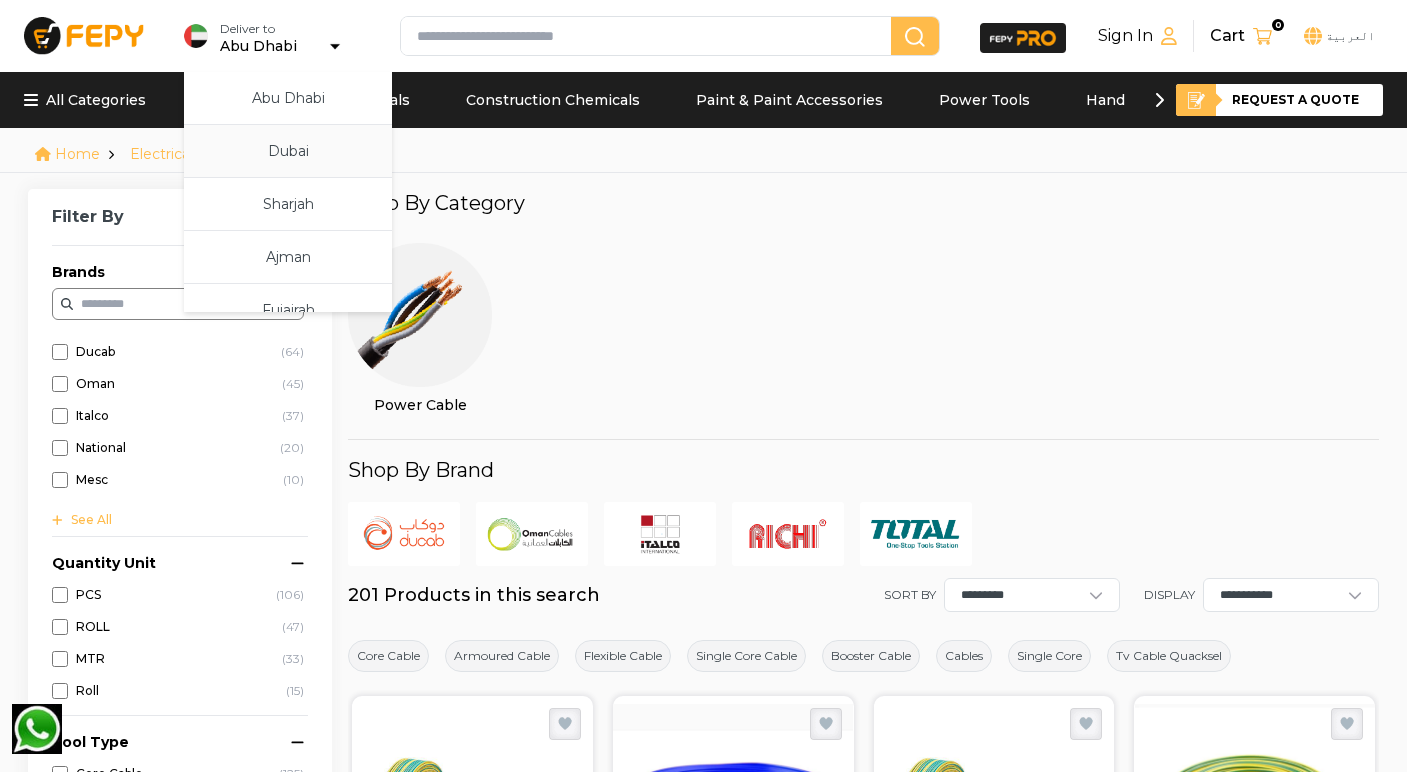 click on "Dubai" at bounding box center (288, 151) 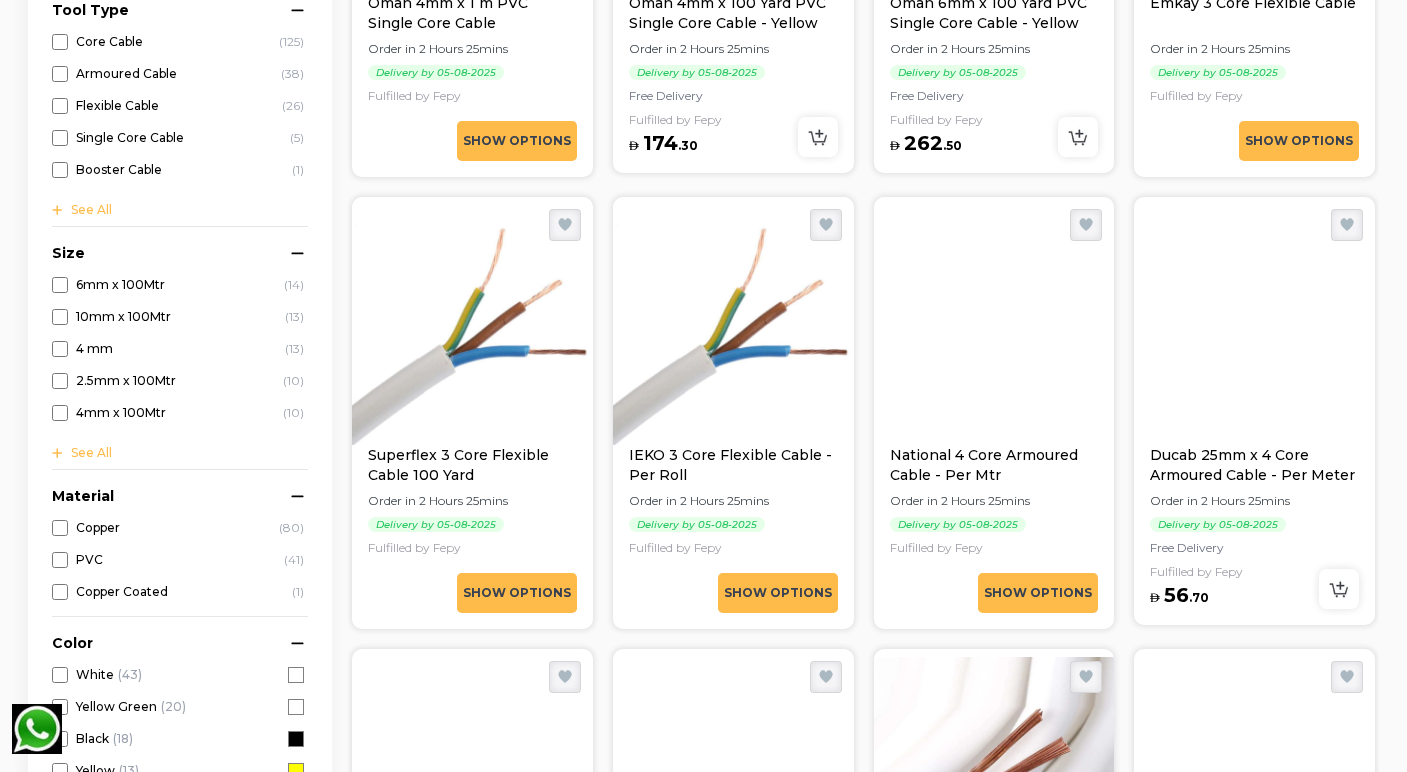 scroll, scrollTop: 1855, scrollLeft: 0, axis: vertical 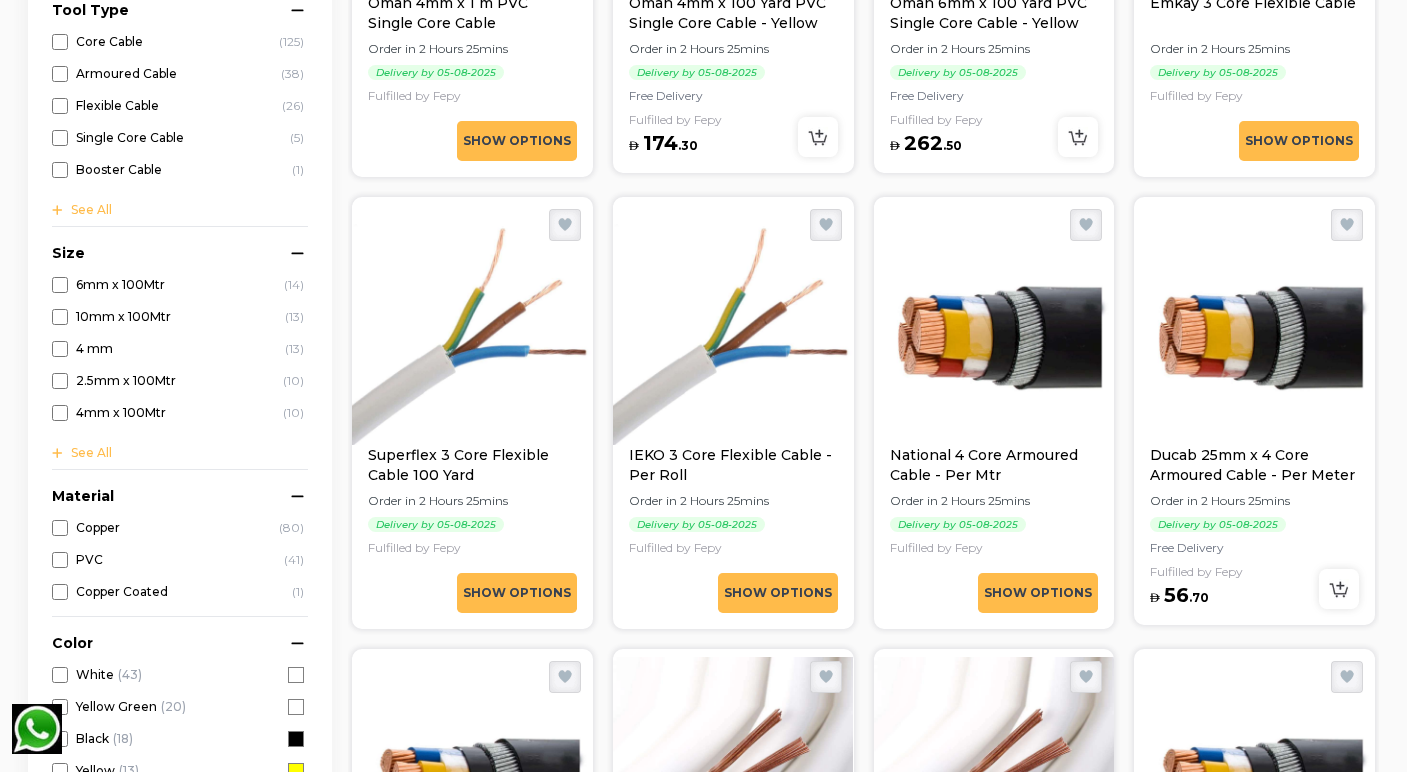 click at bounding box center [472, 325] 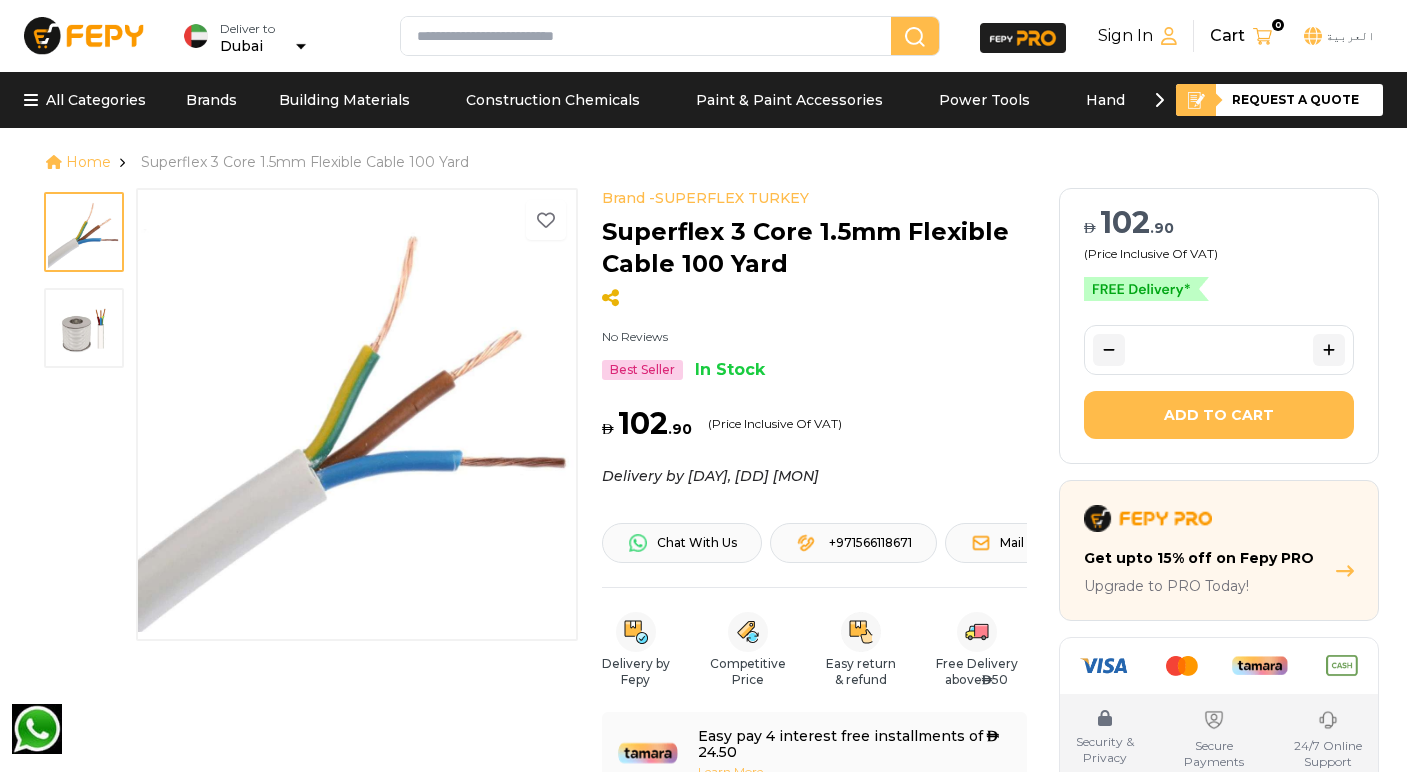 scroll, scrollTop: 631, scrollLeft: 0, axis: vertical 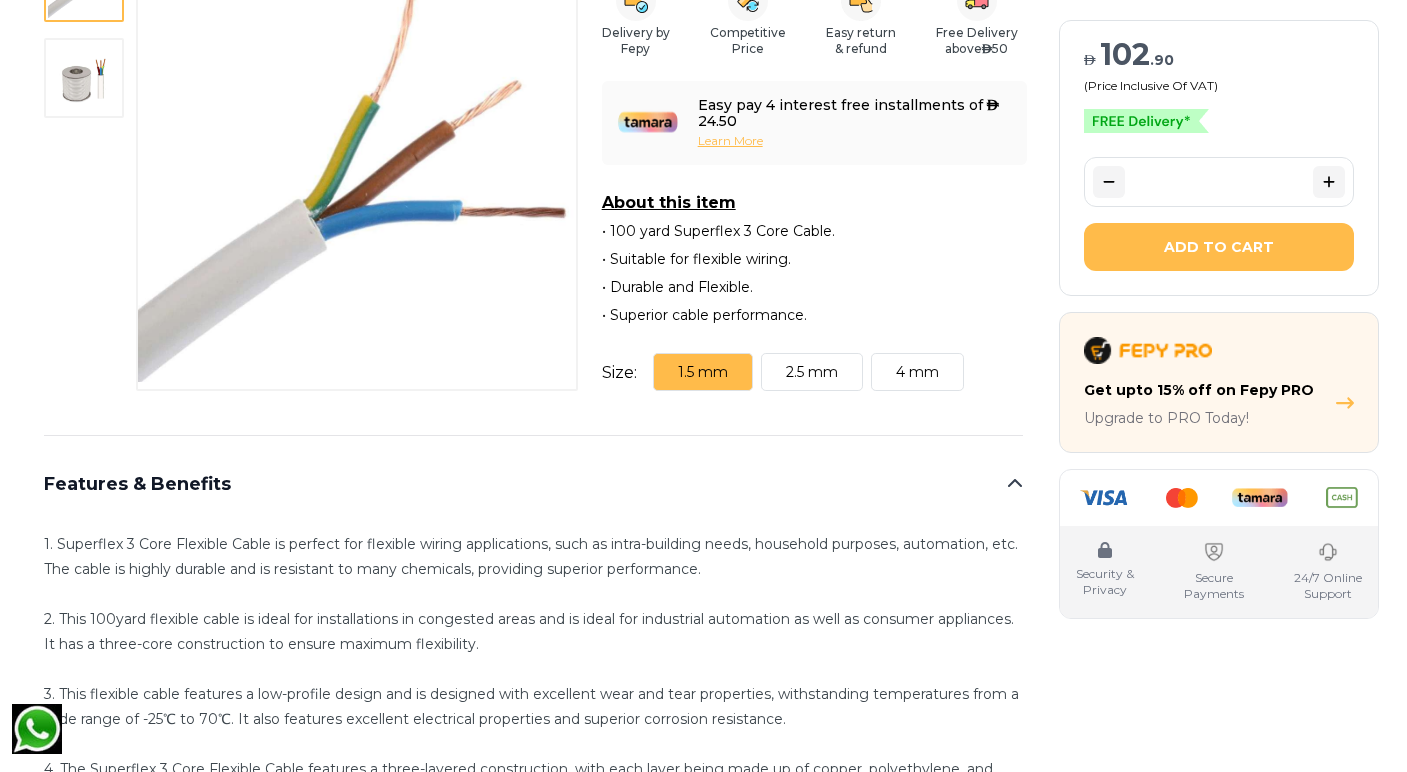 click on "2.5 mm" at bounding box center [812, 372] 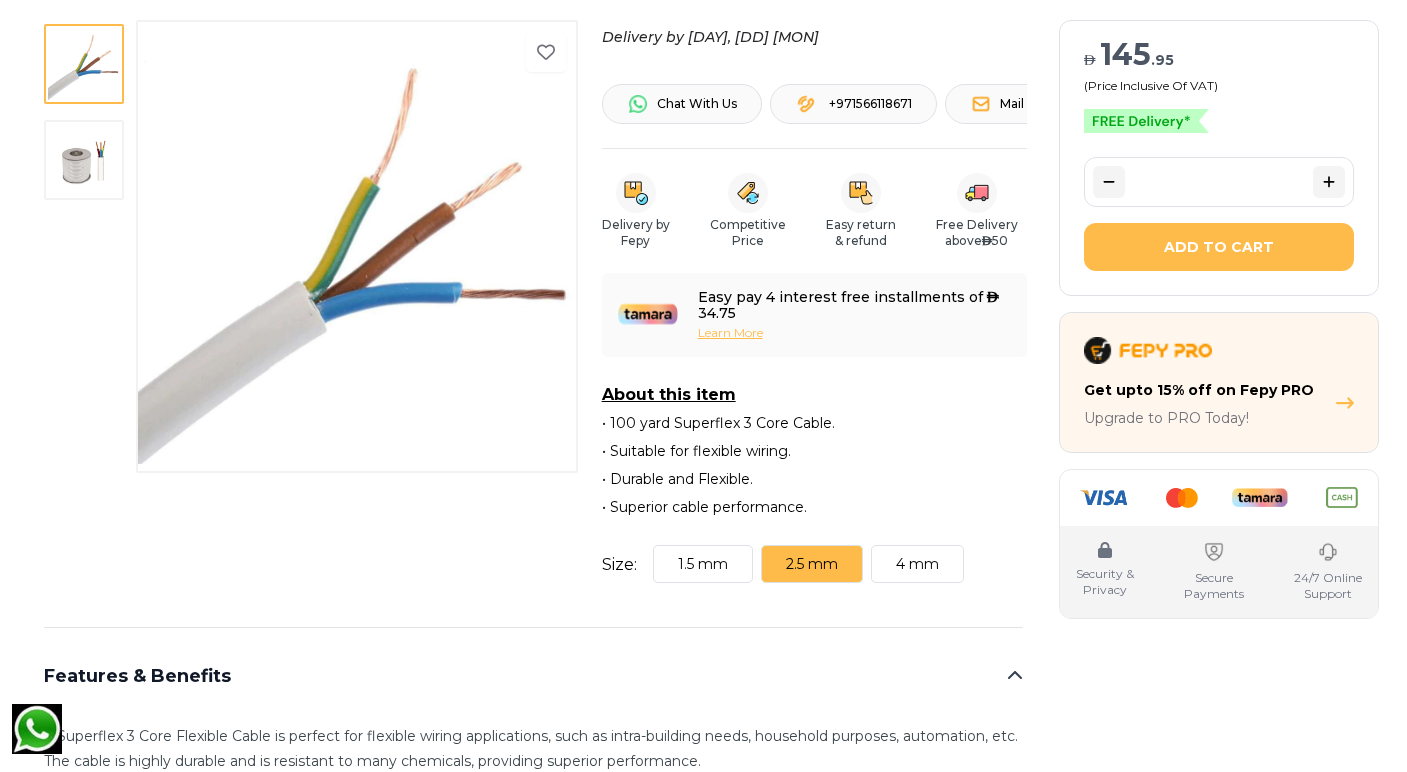 scroll, scrollTop: 434, scrollLeft: 0, axis: vertical 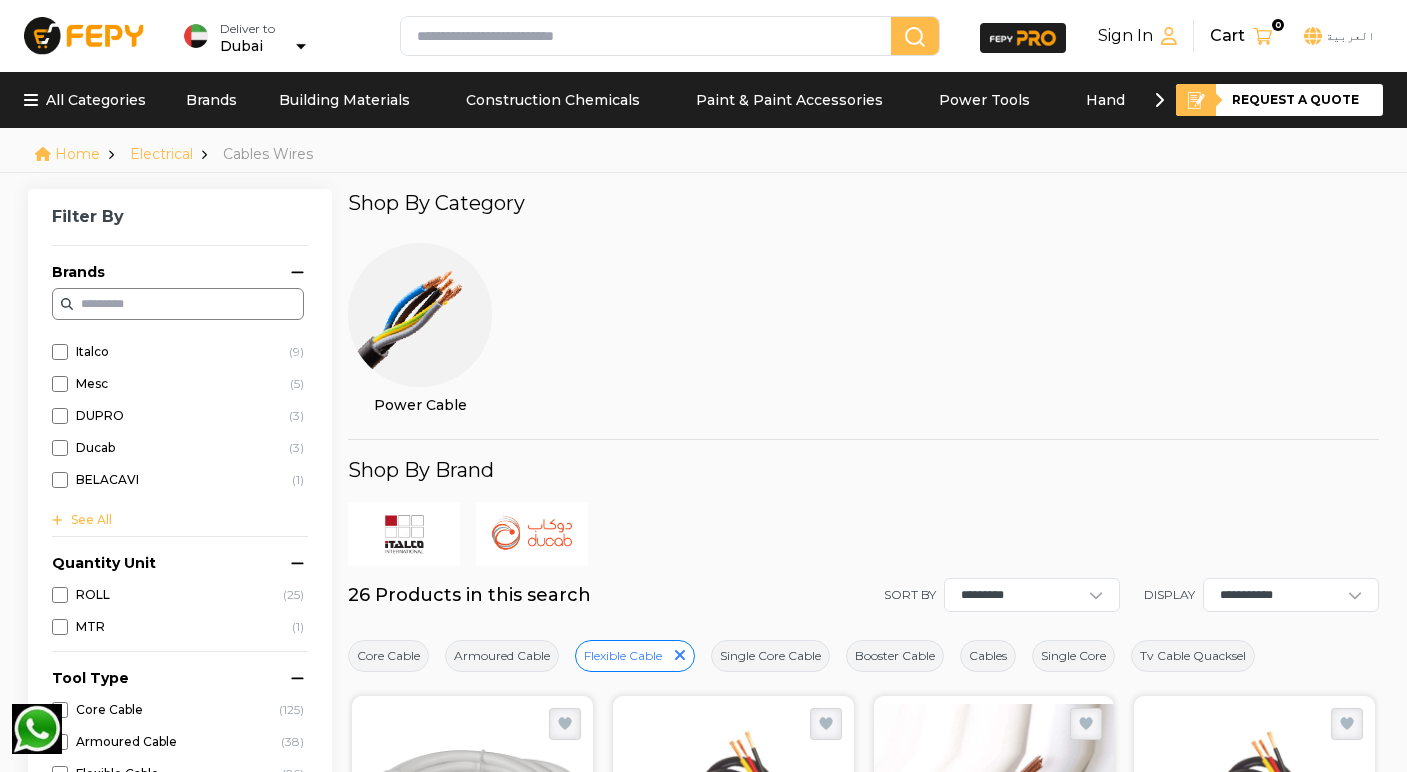 click on "Building Materials" at bounding box center [344, 100] 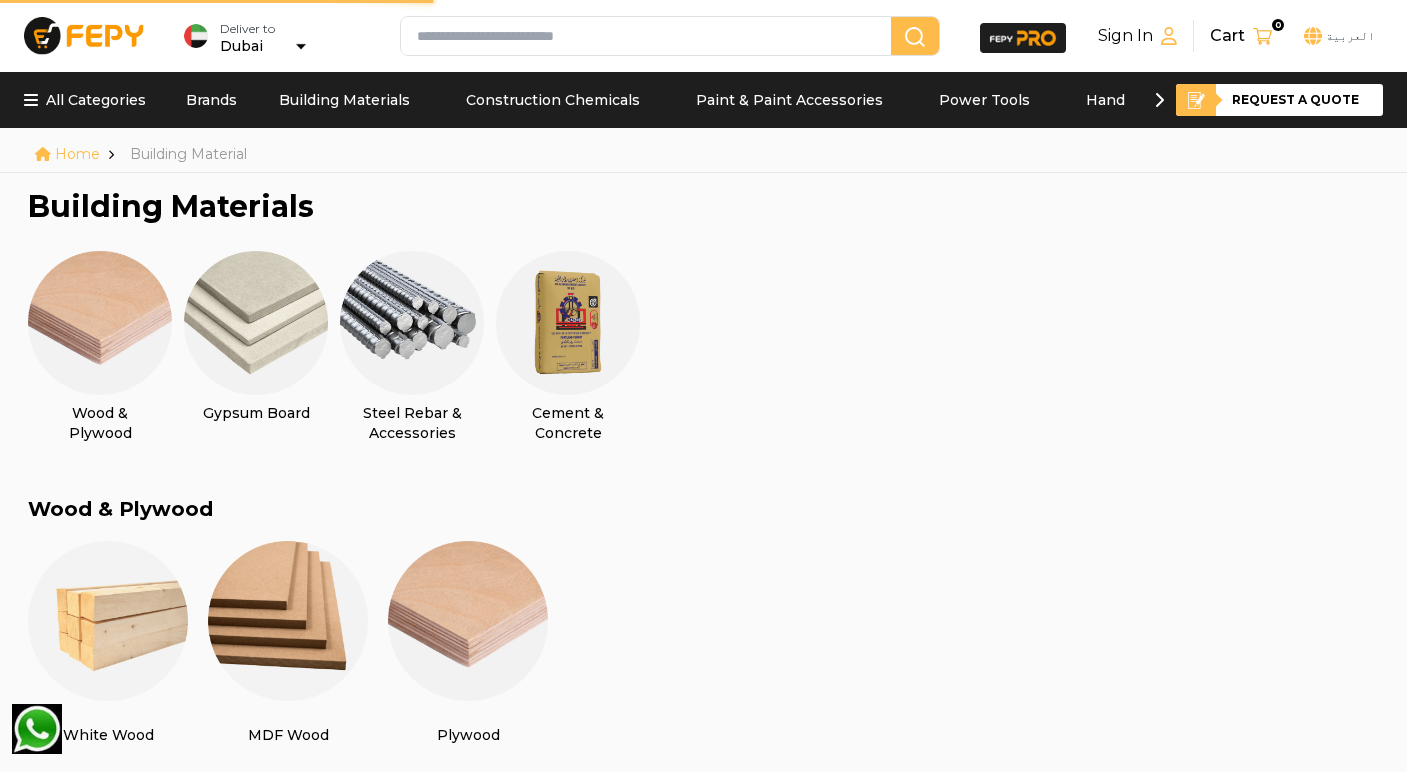 click on "Building Materials" at bounding box center (344, 100) 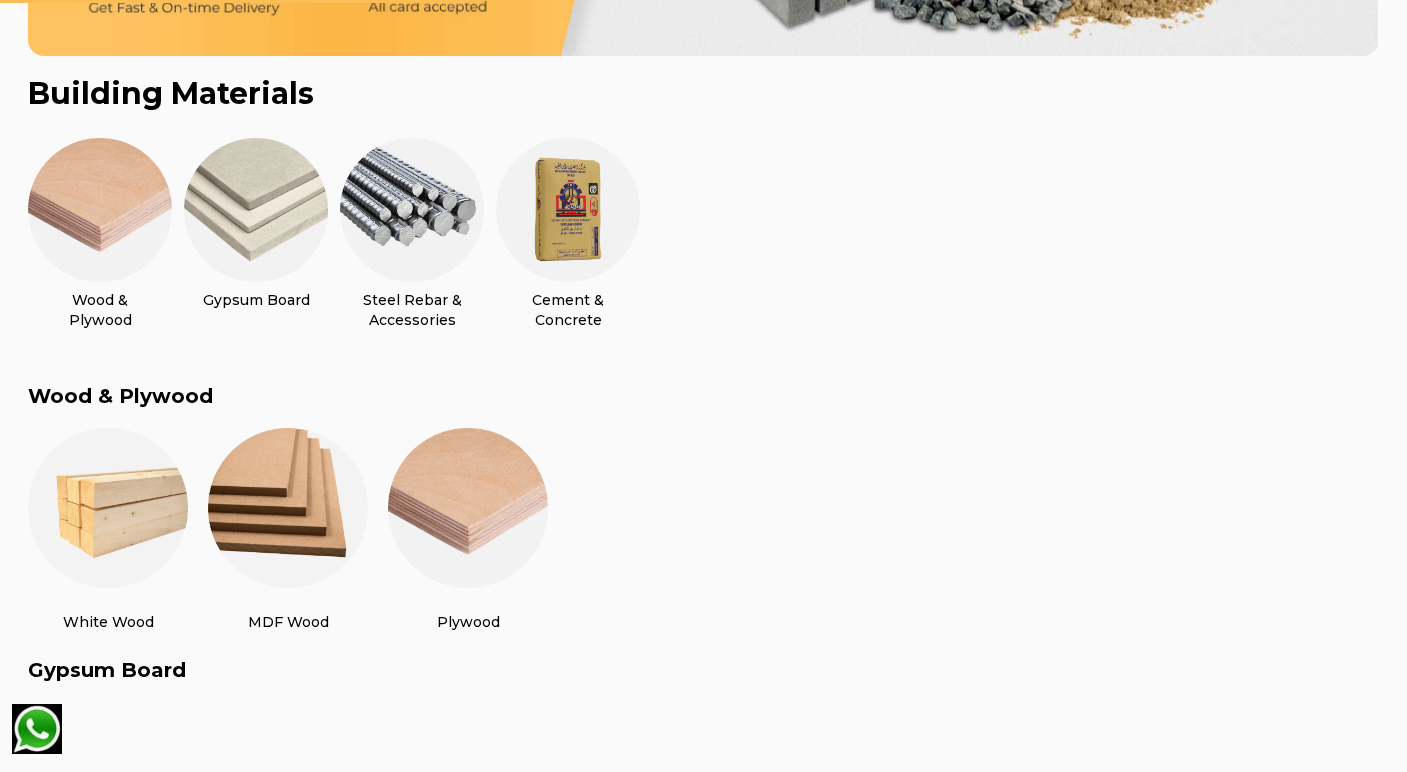 scroll, scrollTop: 512, scrollLeft: 0, axis: vertical 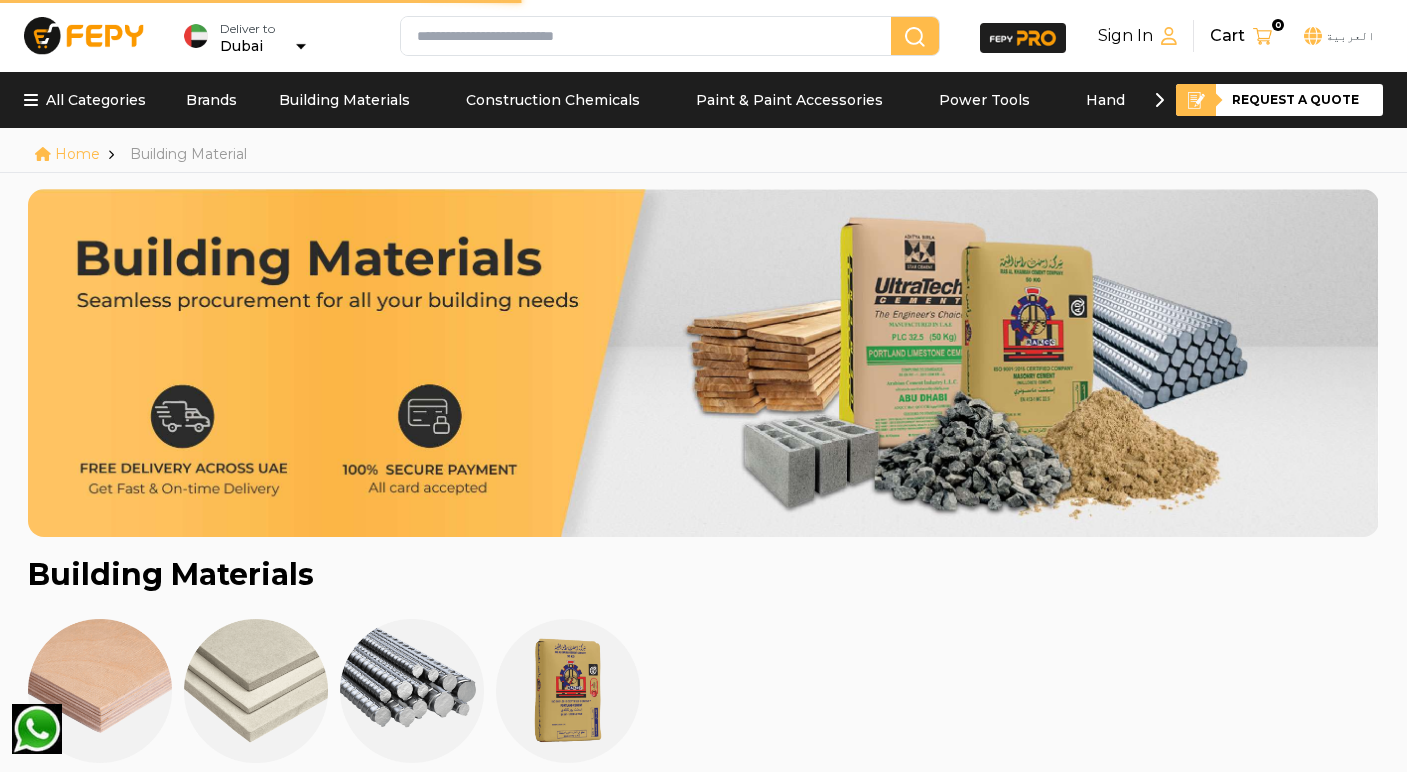 click at bounding box center (703, 363) 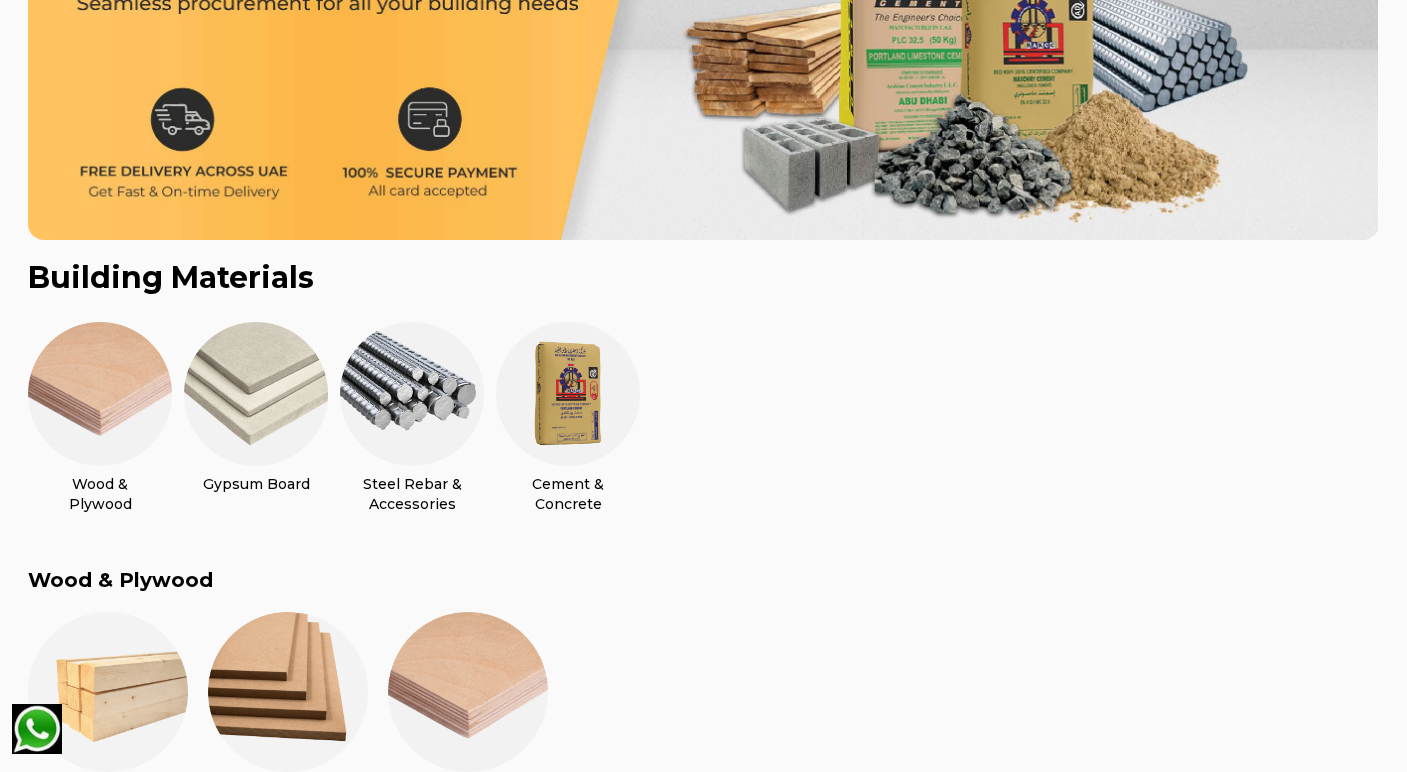 scroll, scrollTop: 298, scrollLeft: 0, axis: vertical 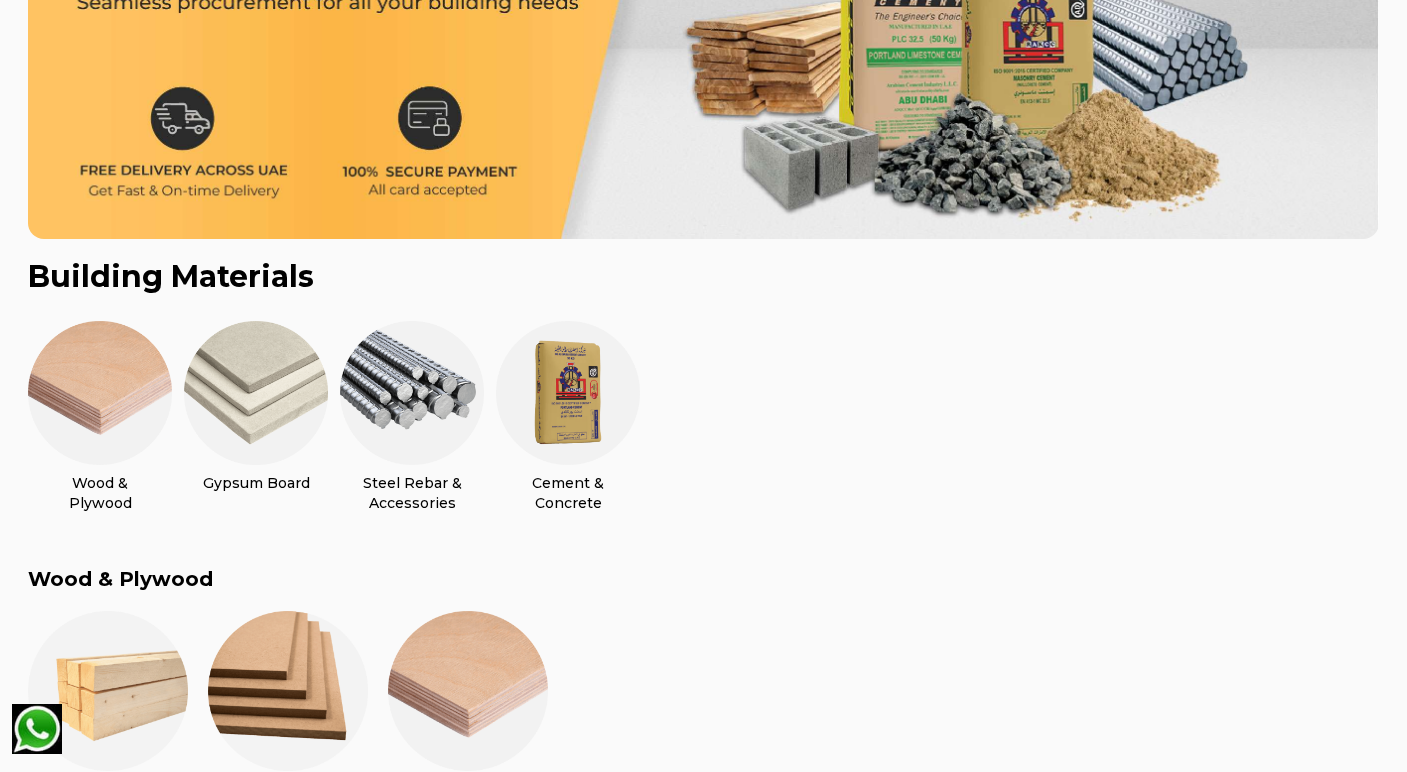 click at bounding box center [100, 393] 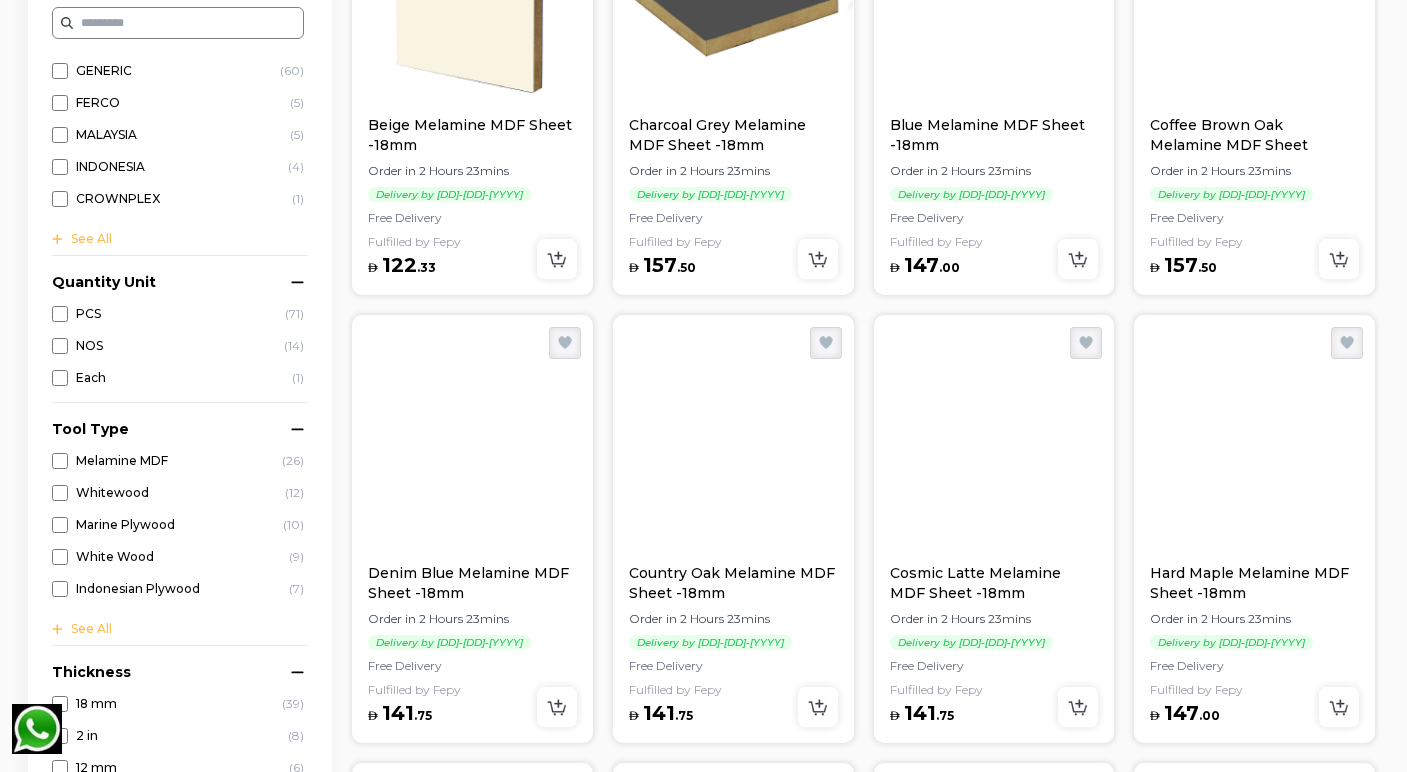 scroll, scrollTop: 1219, scrollLeft: 0, axis: vertical 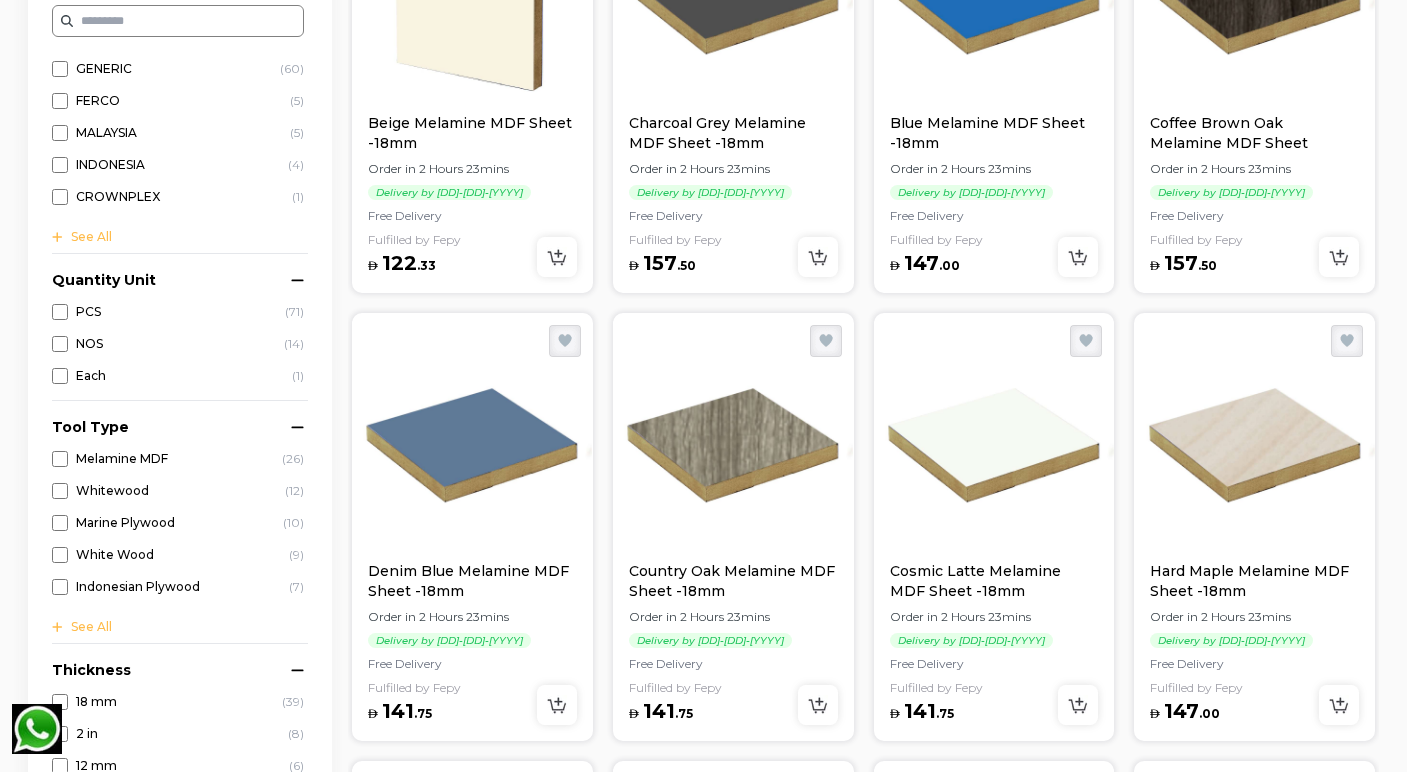 click on "See All" at bounding box center [178, 627] 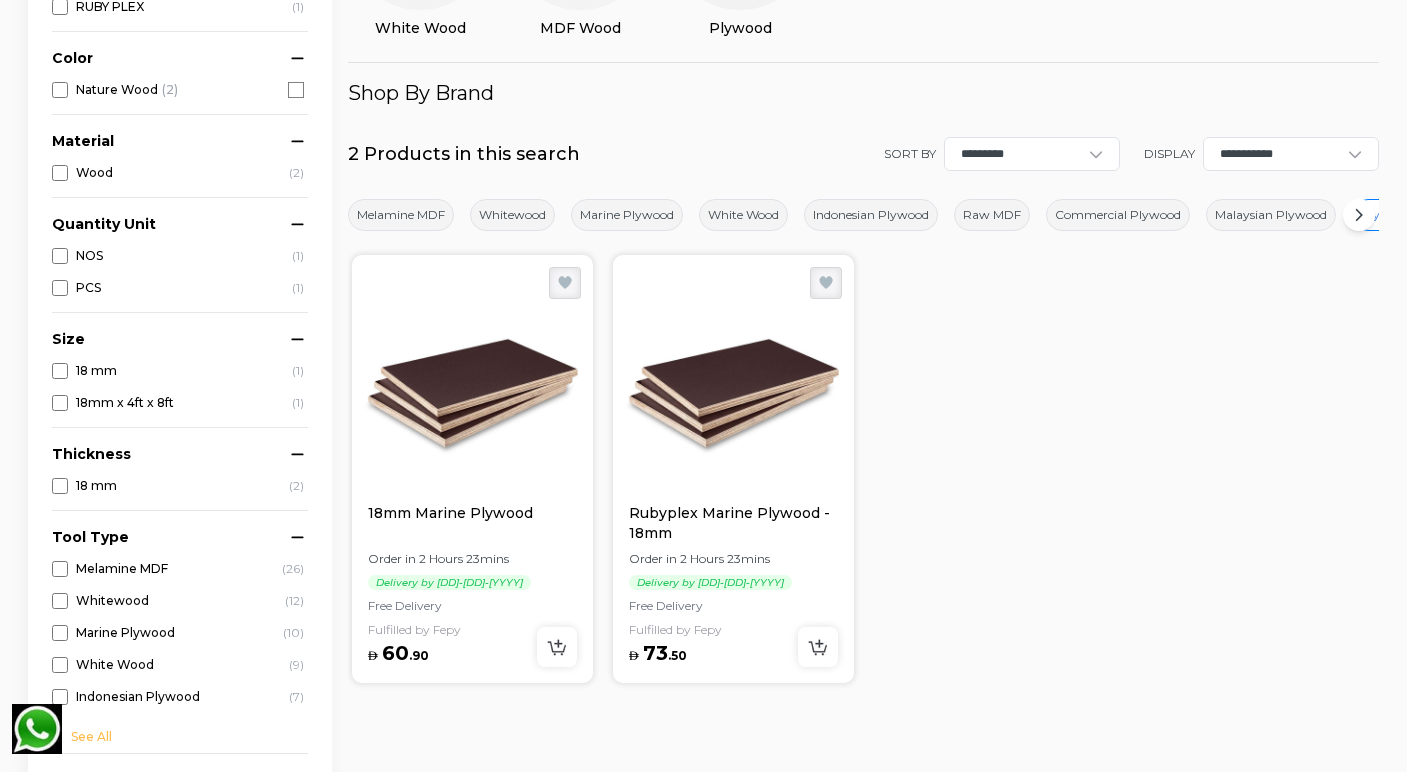 scroll, scrollTop: 462, scrollLeft: 0, axis: vertical 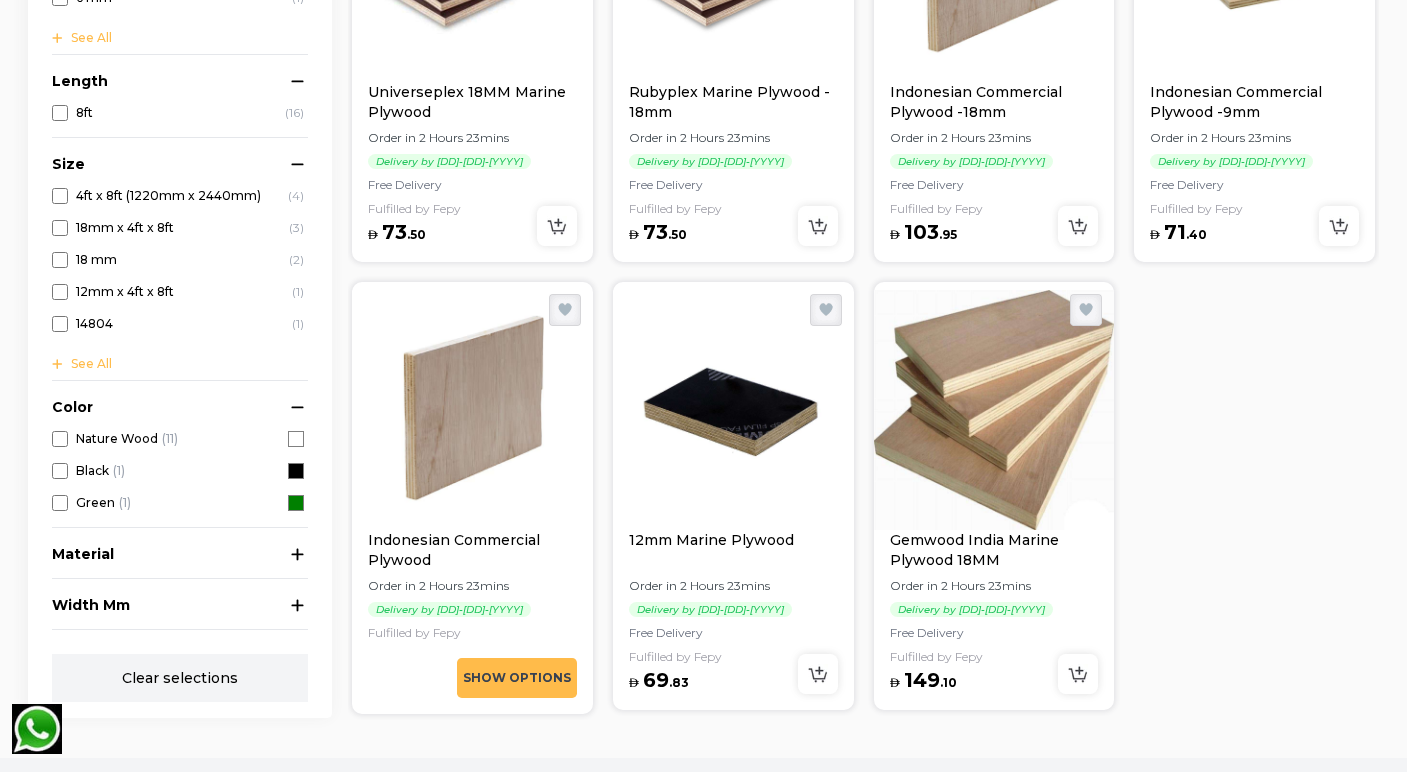 click at bounding box center [472, 410] 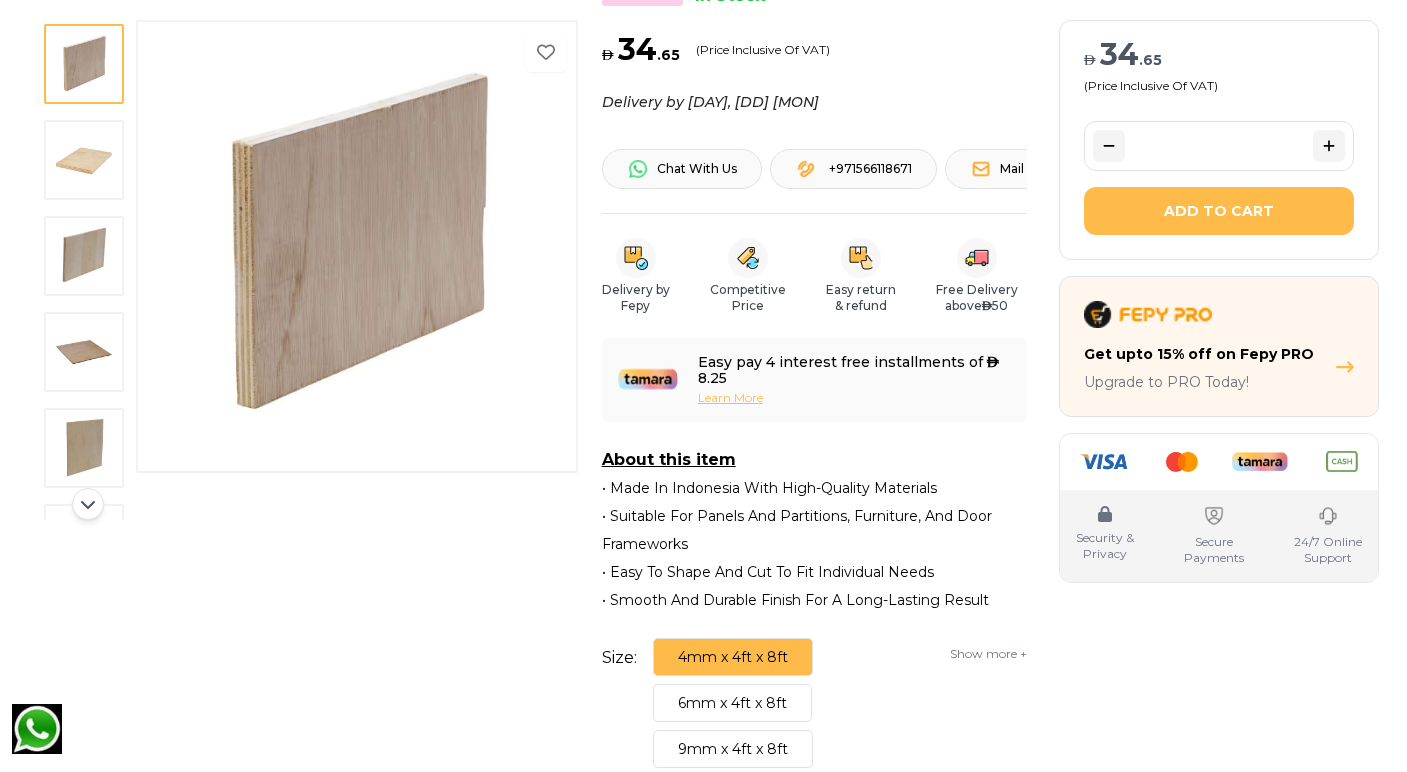 scroll, scrollTop: 536, scrollLeft: 0, axis: vertical 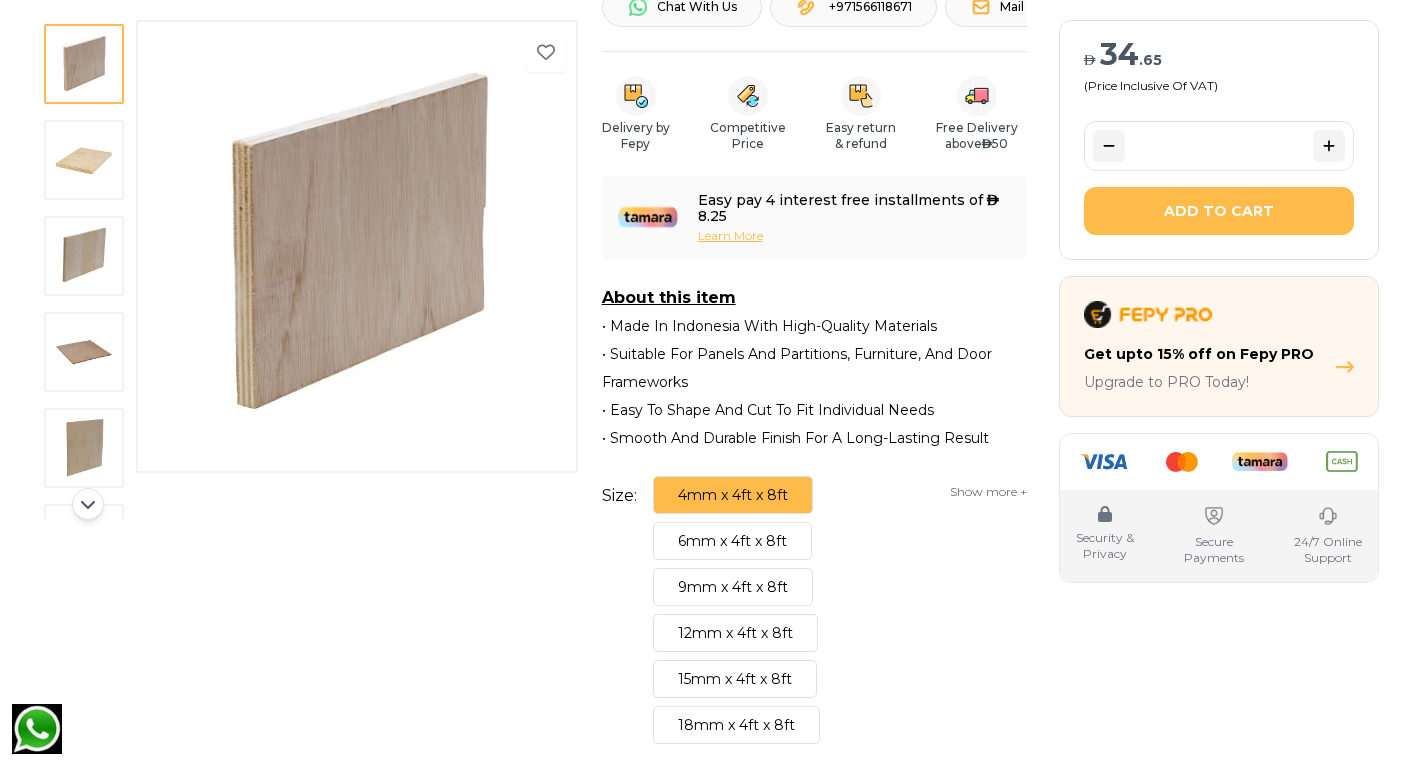 click on "12mm x 4ft x 8ft" at bounding box center [735, 633] 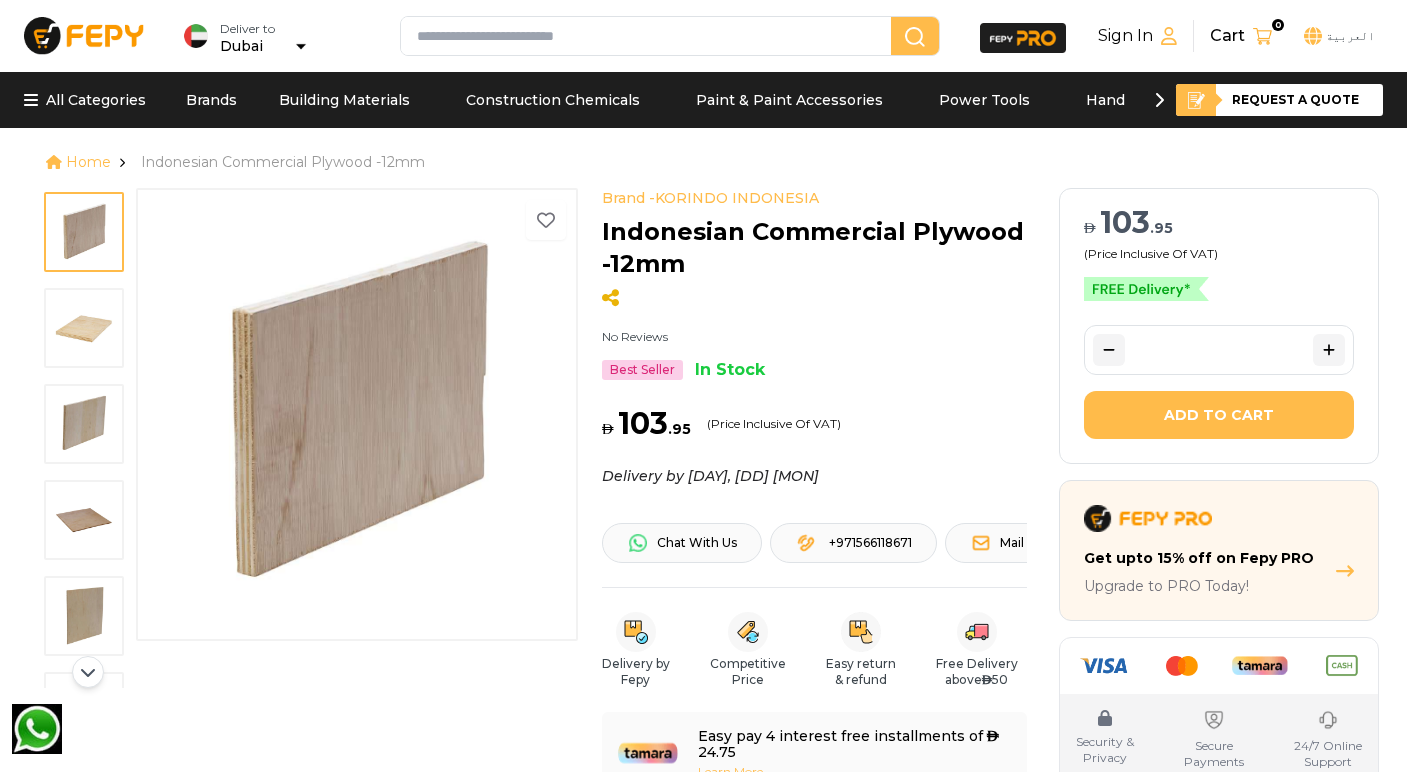 scroll, scrollTop: 0, scrollLeft: 0, axis: both 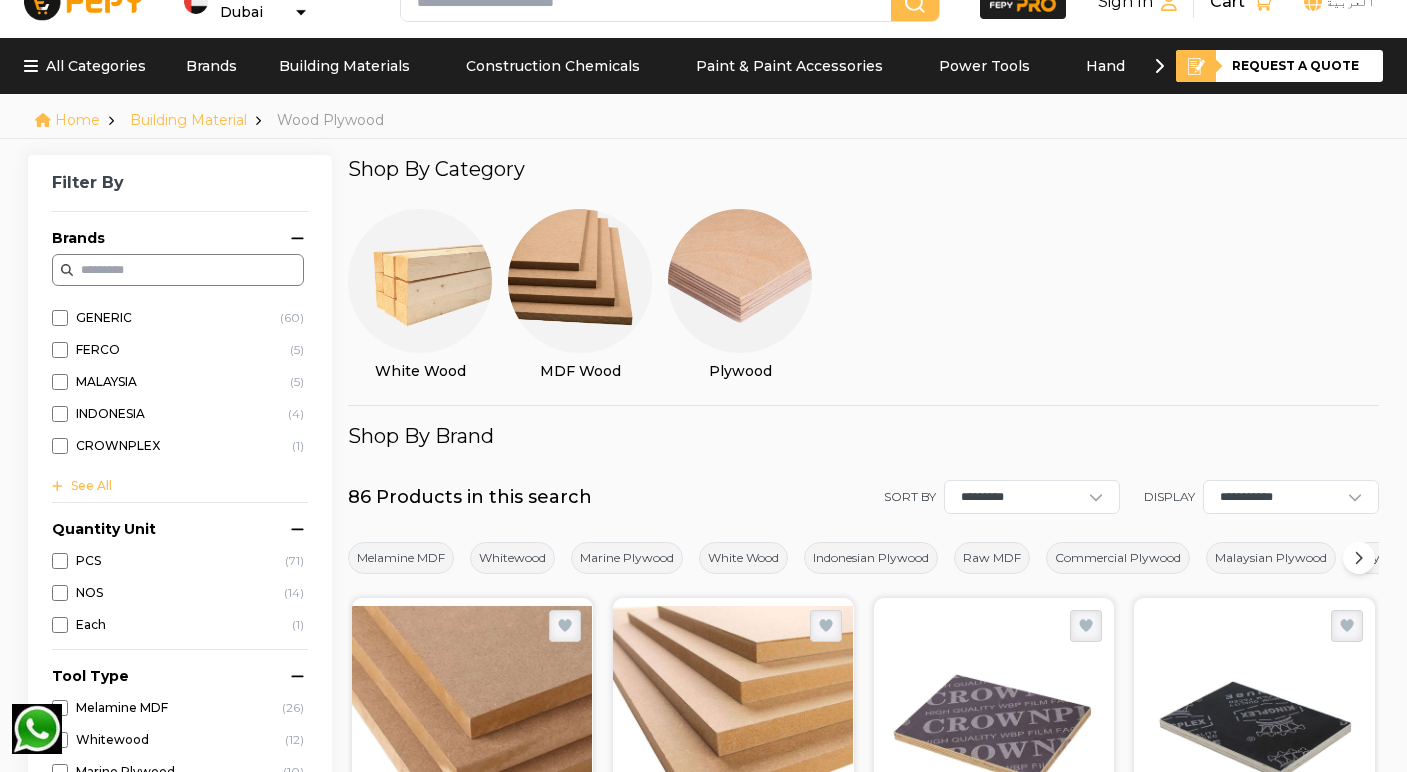 click at bounding box center [420, 281] 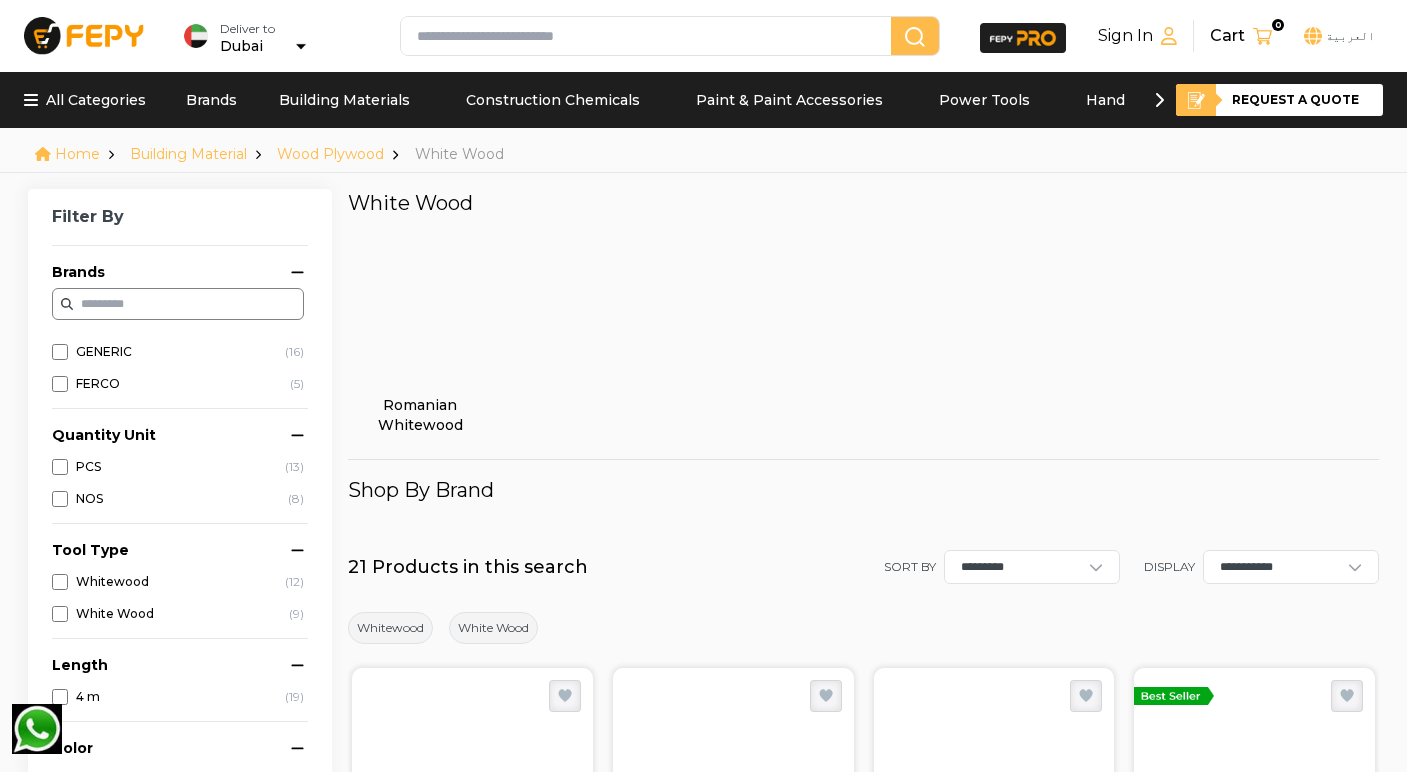 scroll, scrollTop: 0, scrollLeft: 0, axis: both 